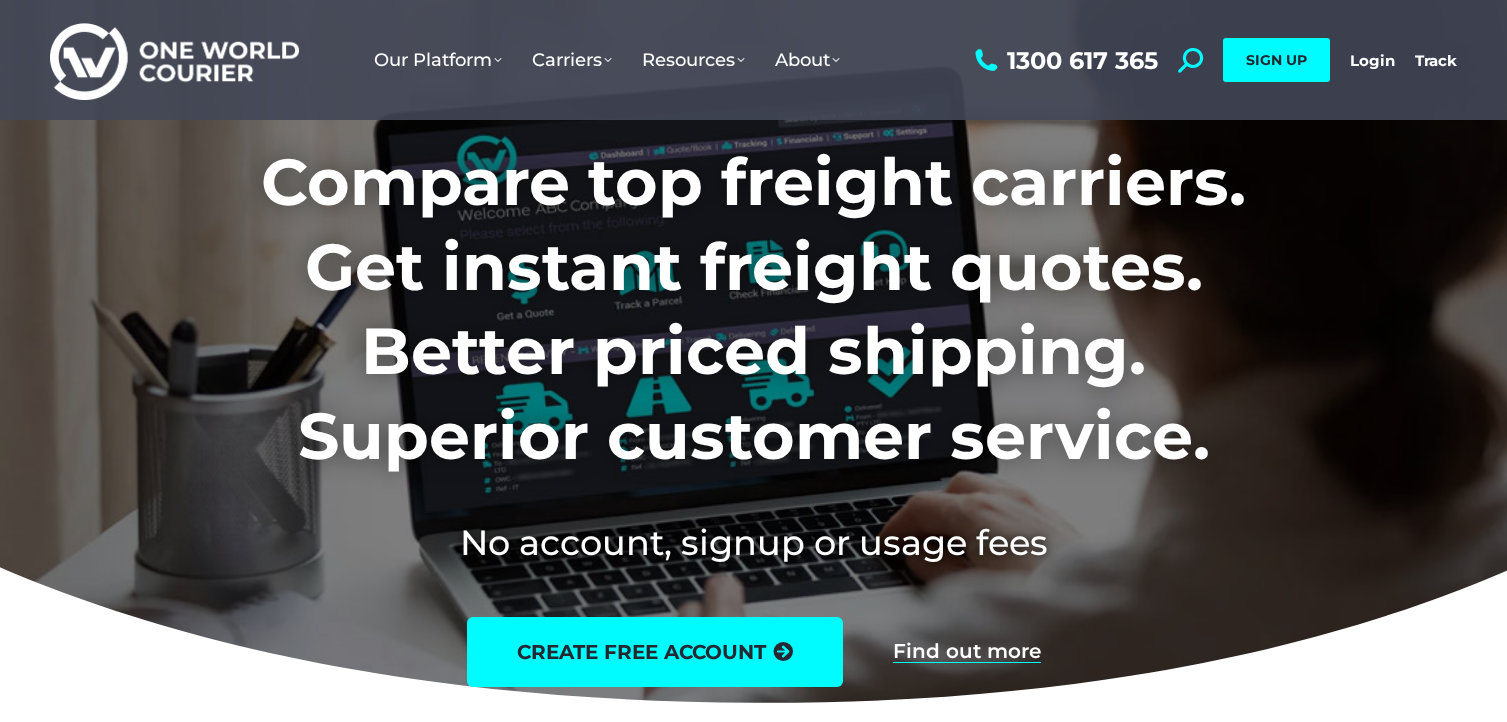 scroll, scrollTop: 0, scrollLeft: 0, axis: both 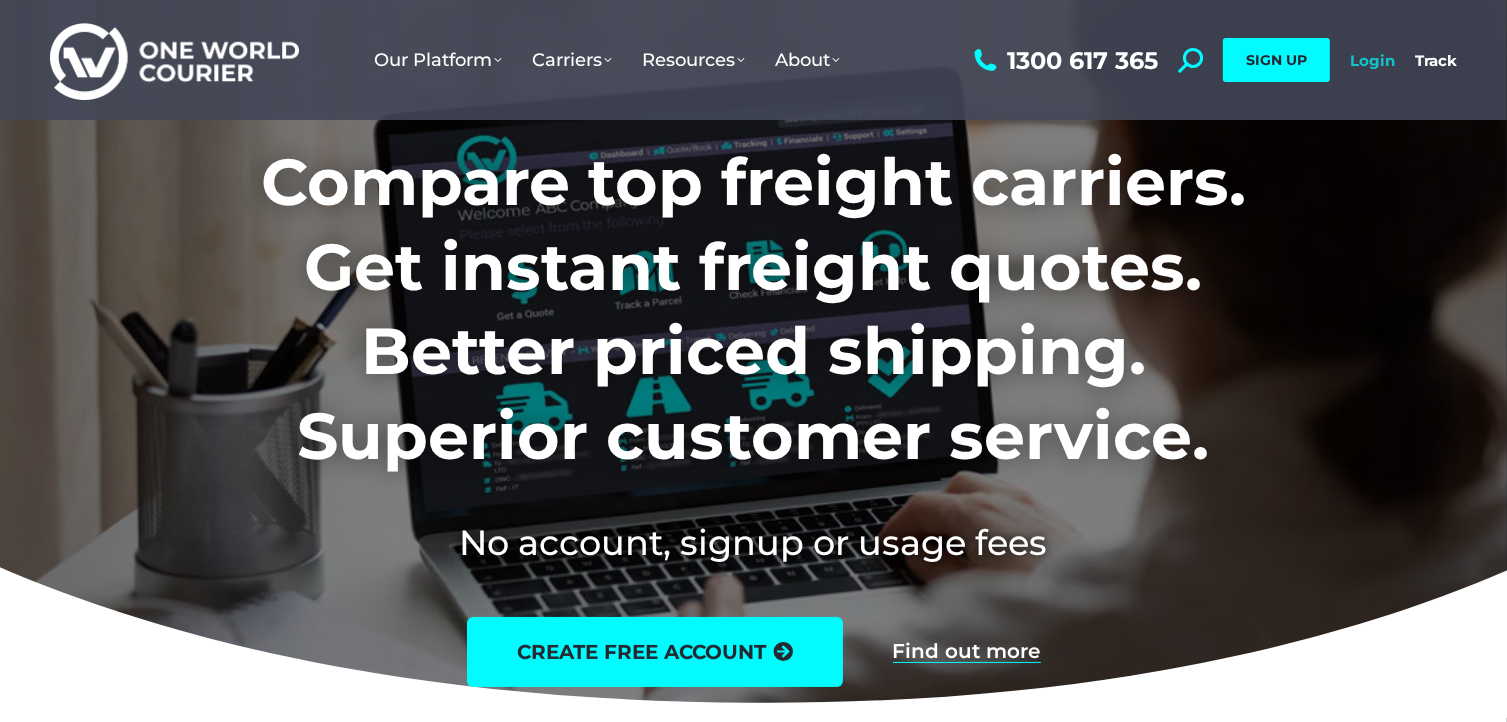 click on "Login" at bounding box center (1372, 60) 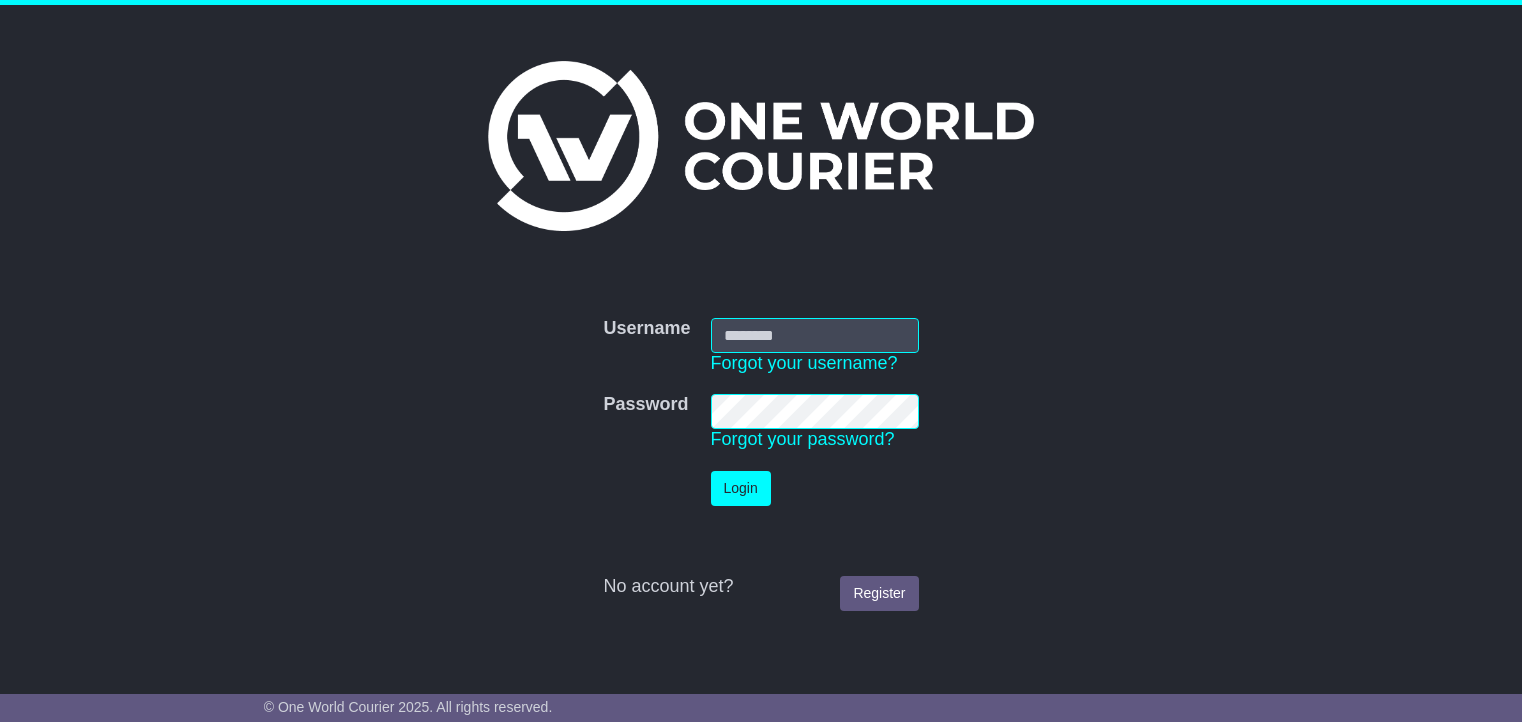 scroll, scrollTop: 0, scrollLeft: 0, axis: both 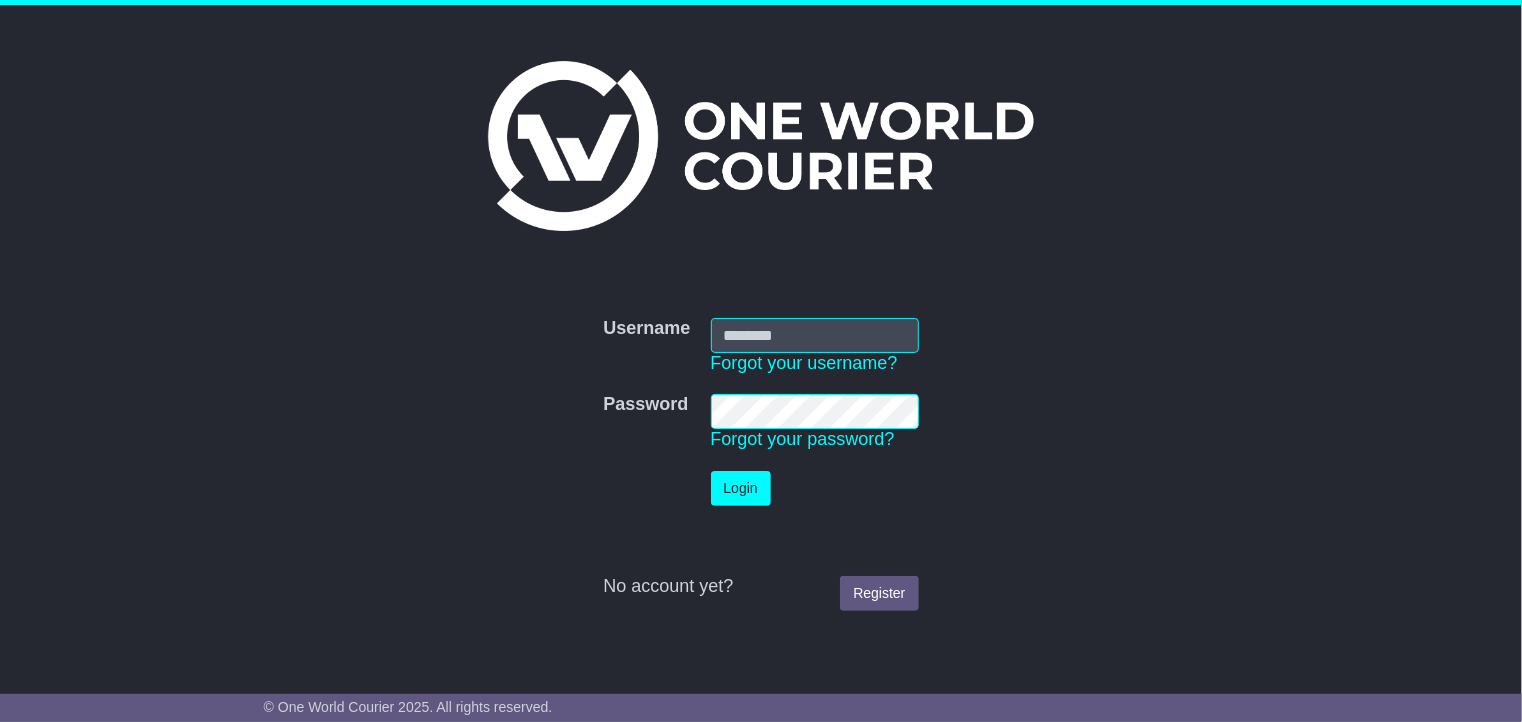 type on "**********" 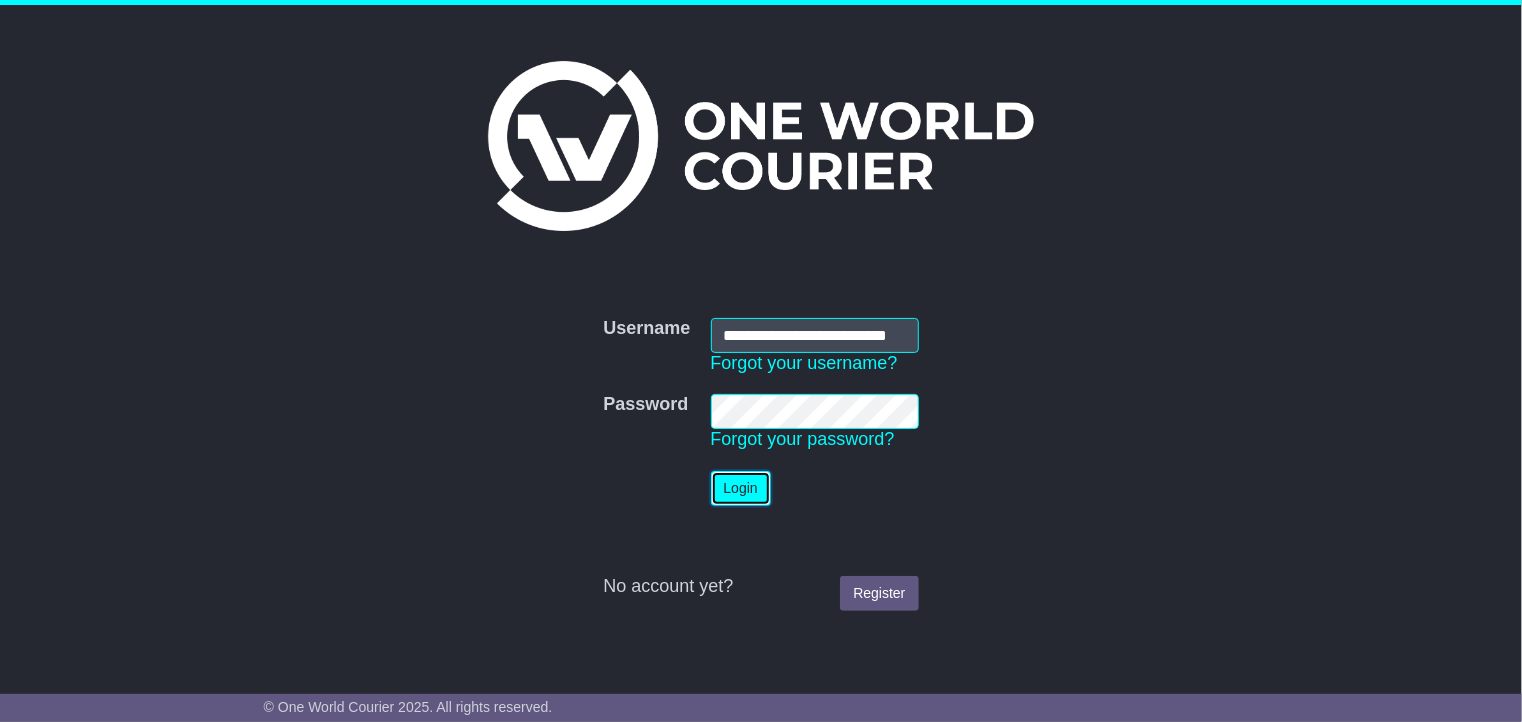 click on "Login" at bounding box center (741, 488) 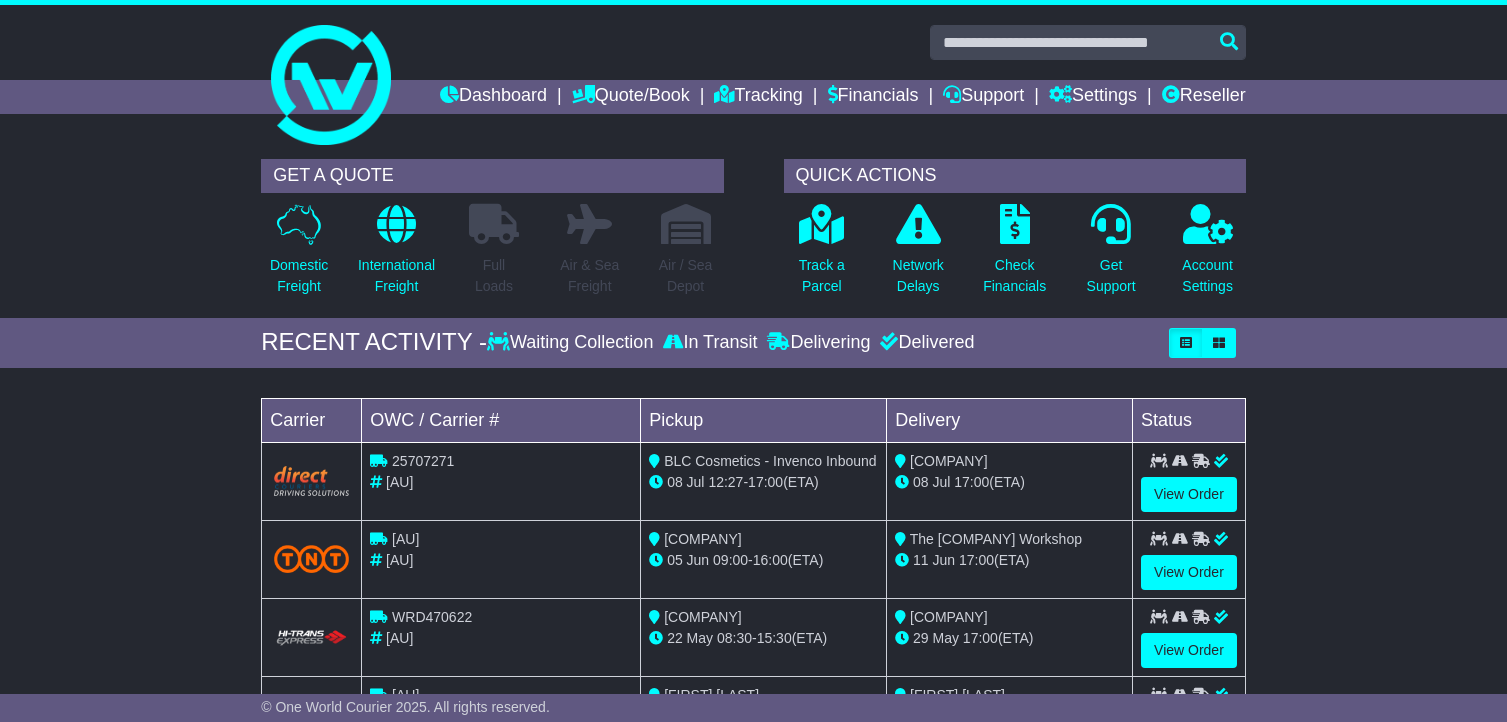 scroll, scrollTop: 0, scrollLeft: 0, axis: both 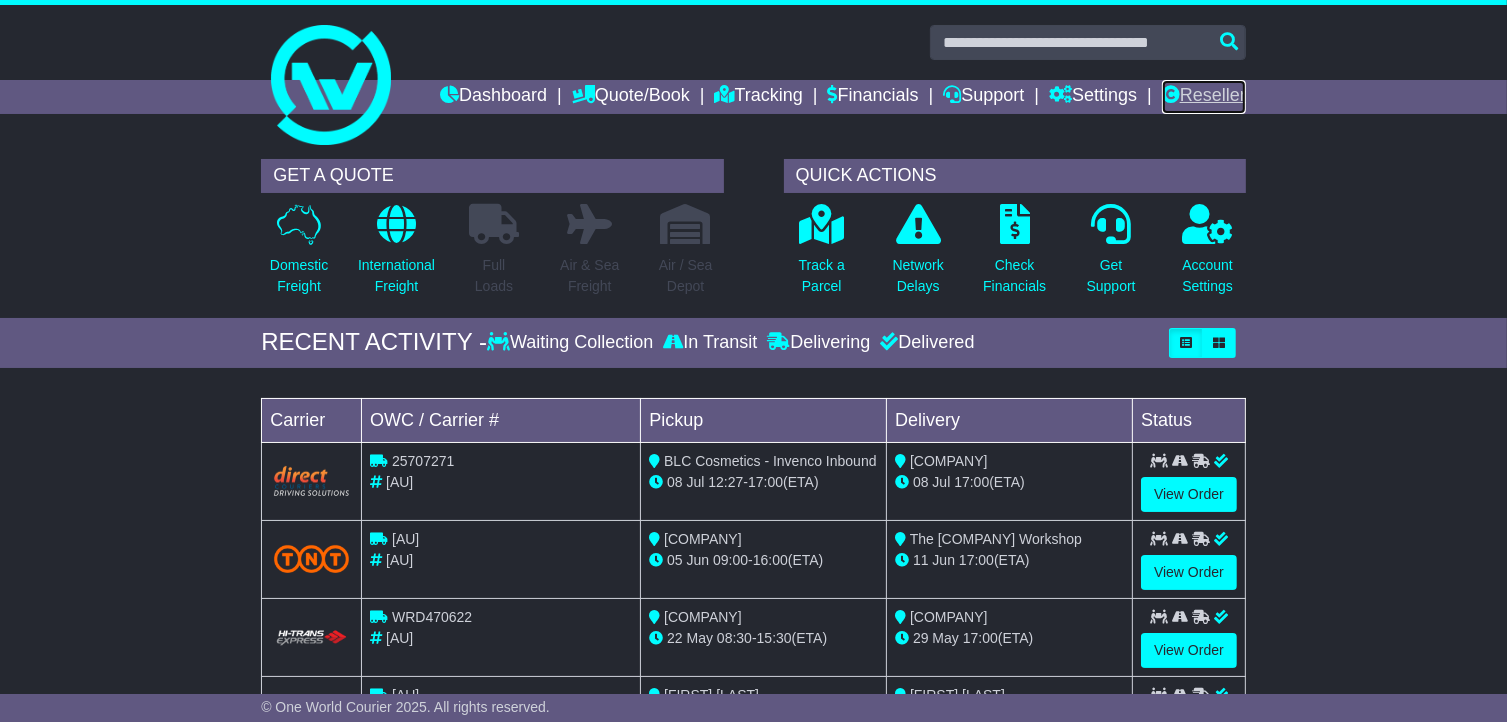 click on "Reseller" at bounding box center (1204, 97) 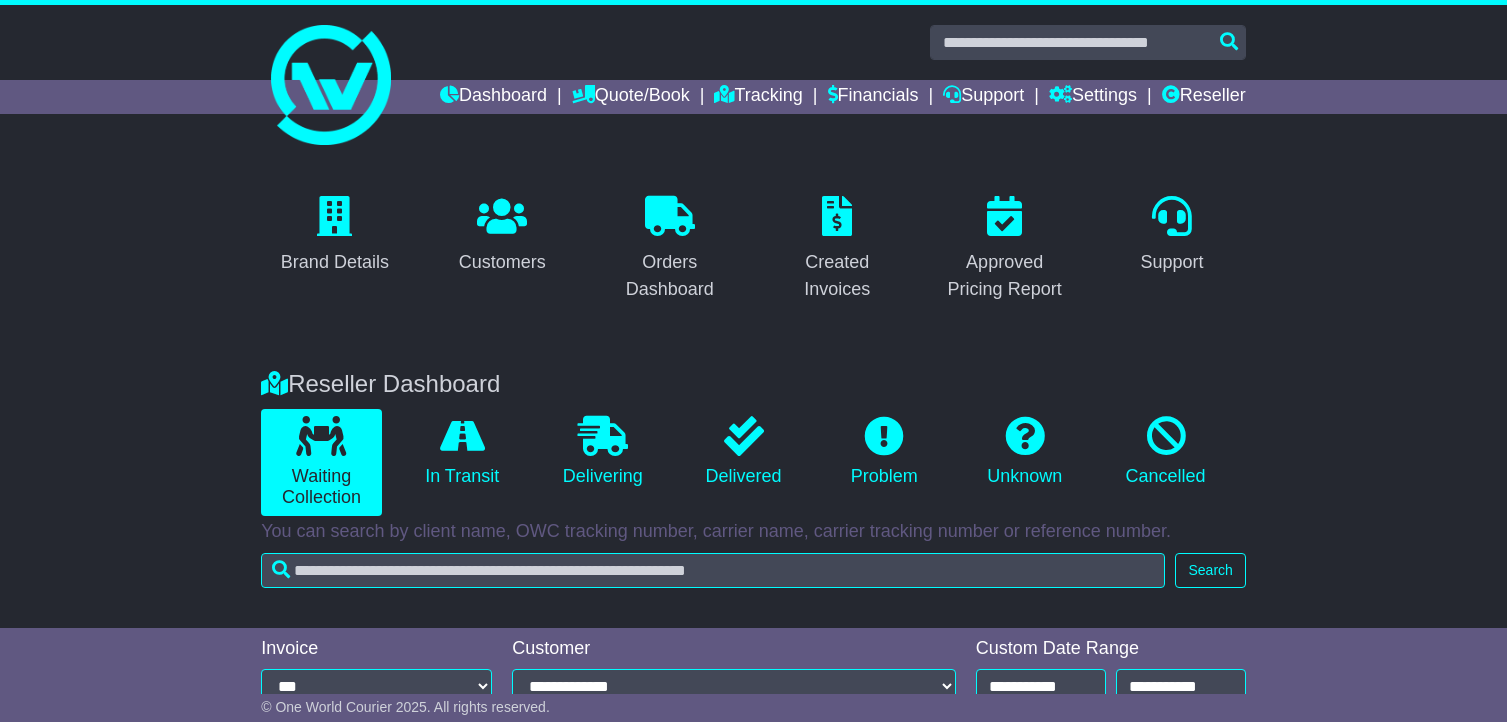 scroll, scrollTop: 346, scrollLeft: 0, axis: vertical 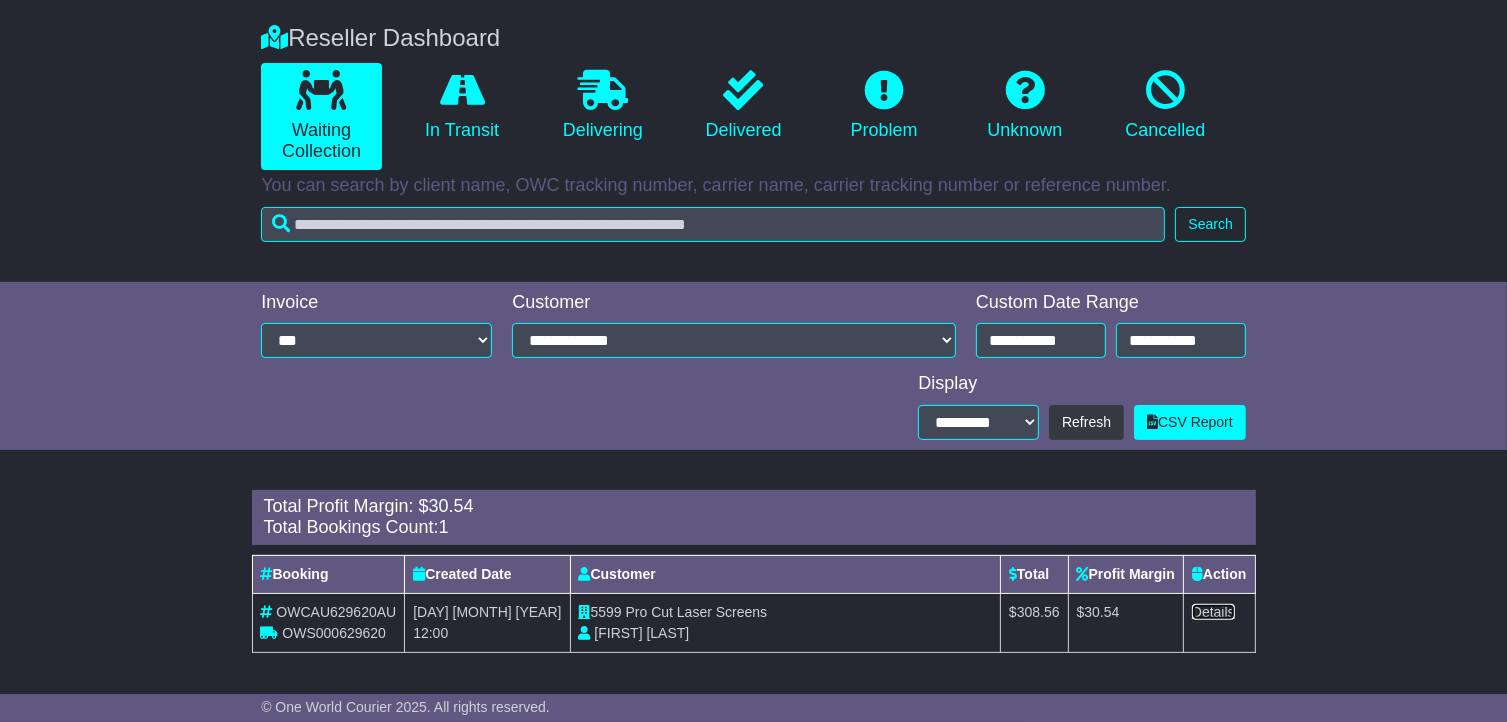 click on "Details" at bounding box center [1213, 612] 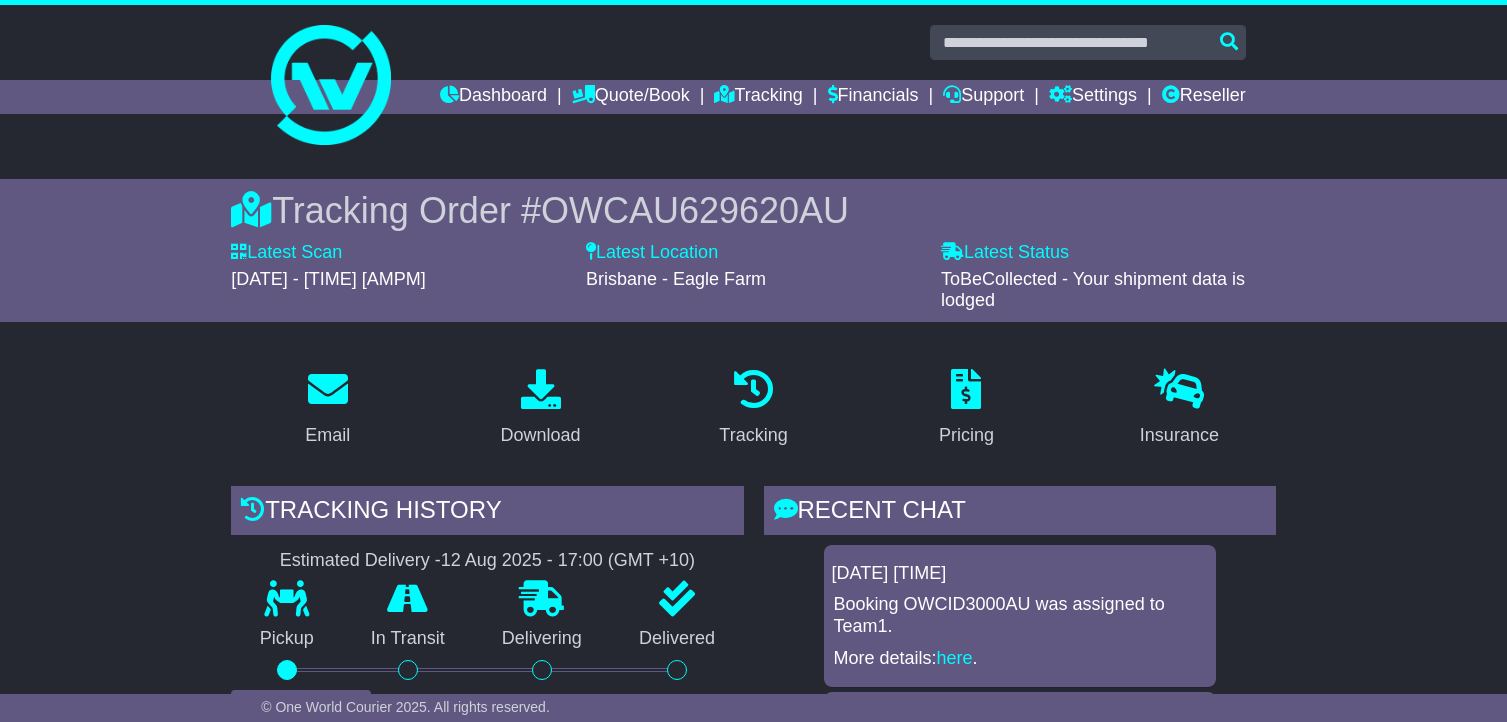 scroll, scrollTop: 0, scrollLeft: 0, axis: both 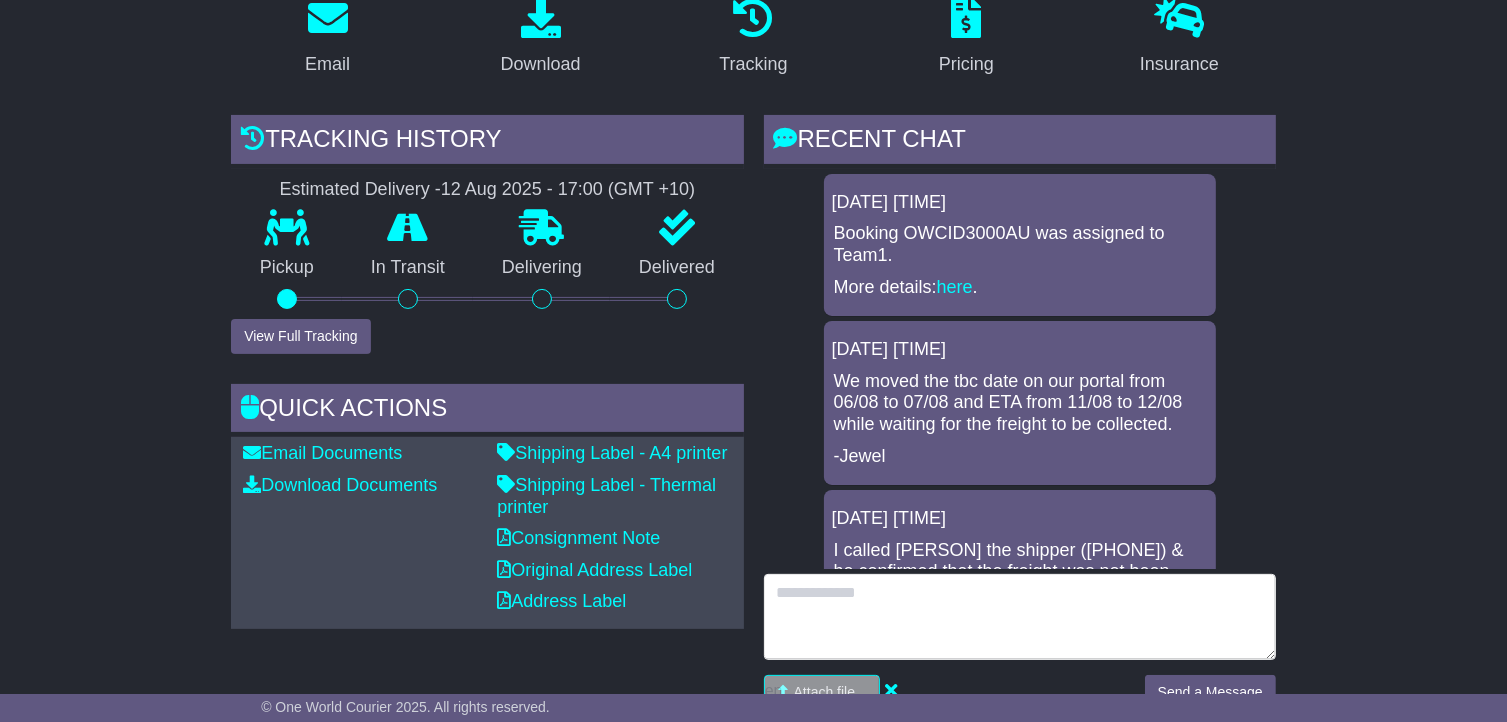 click at bounding box center (1020, 617) 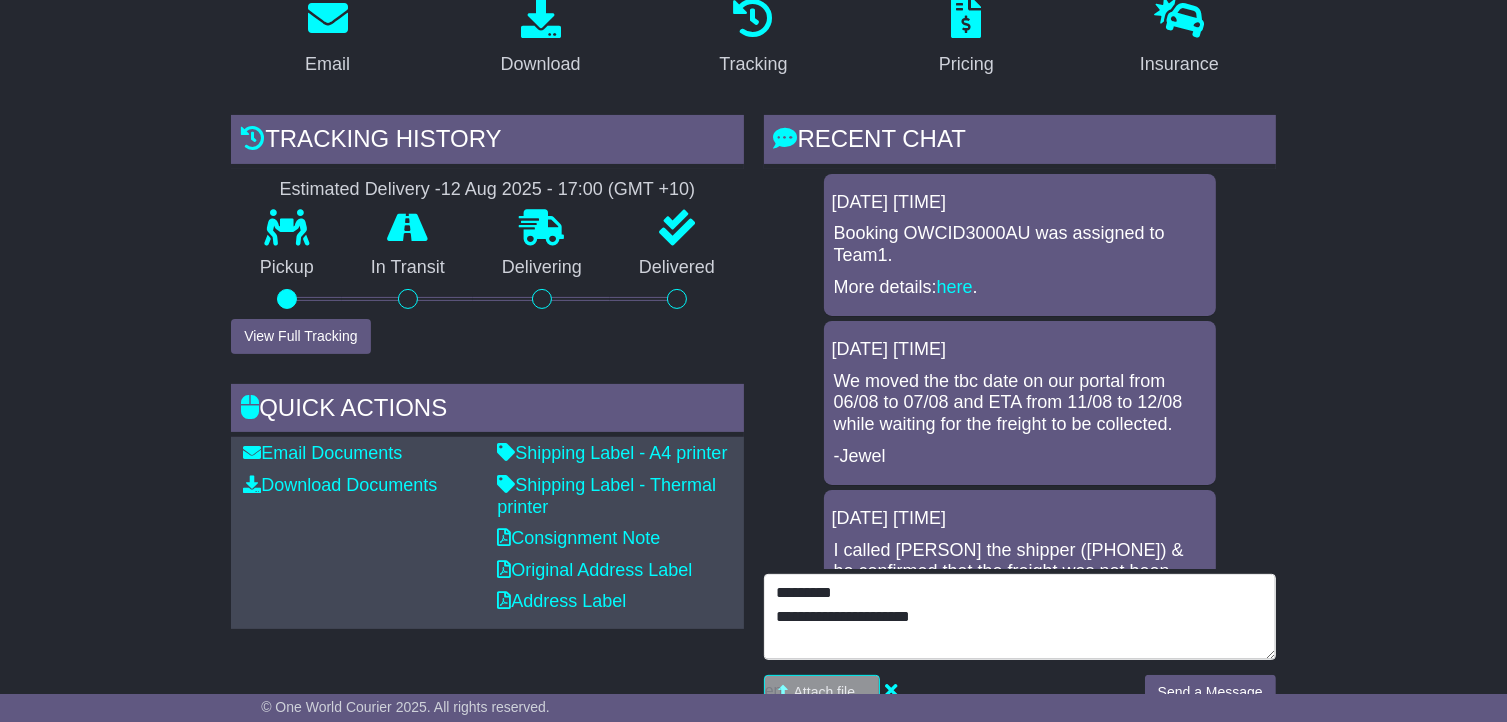 click on "**********" at bounding box center (1020, 617) 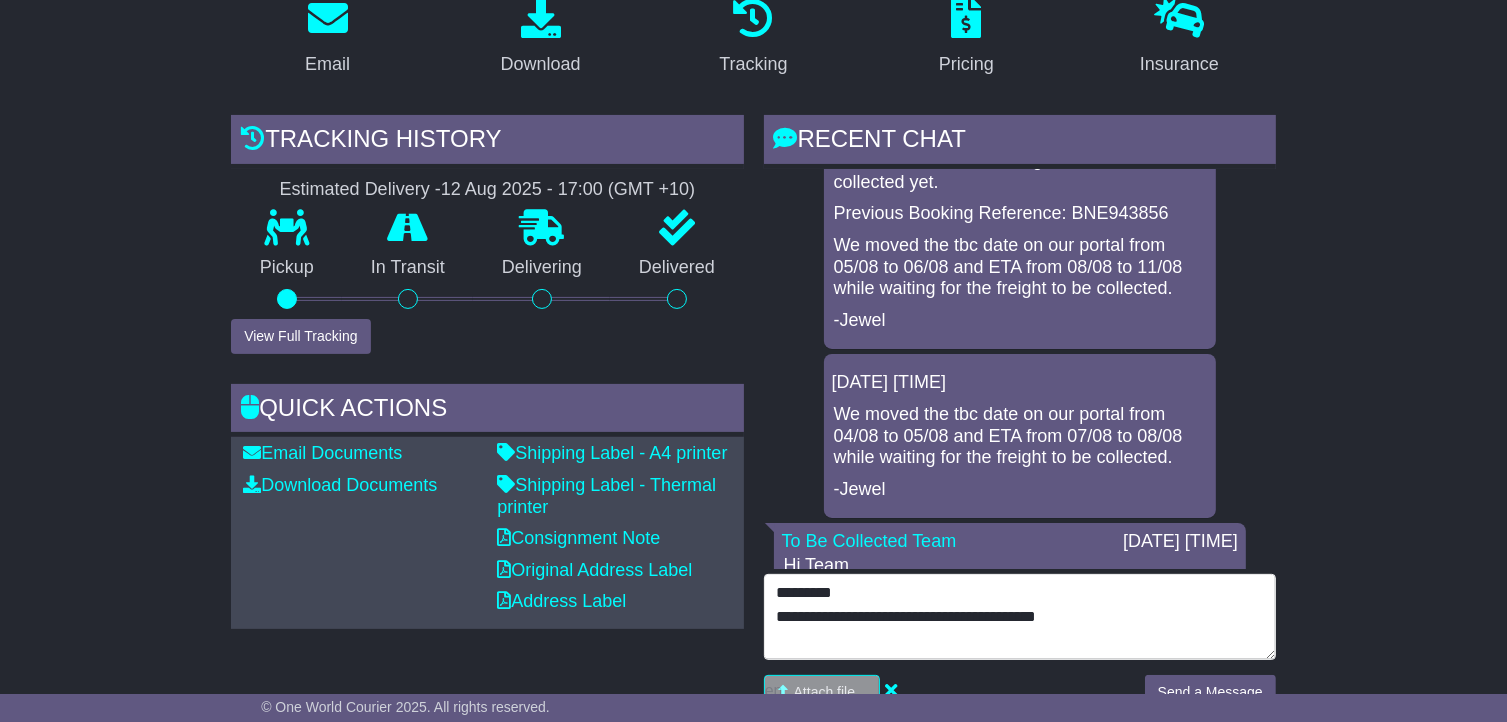 scroll, scrollTop: 569, scrollLeft: 0, axis: vertical 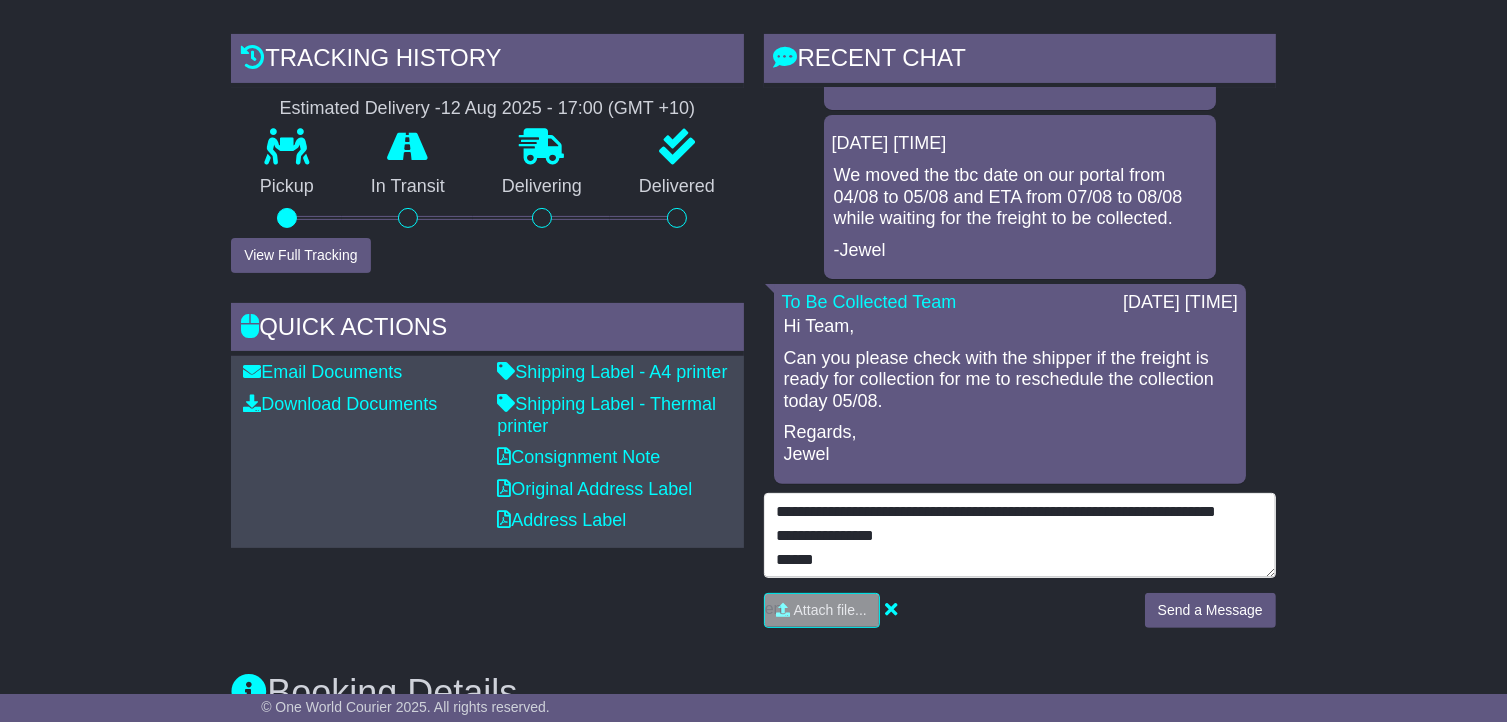type on "**********" 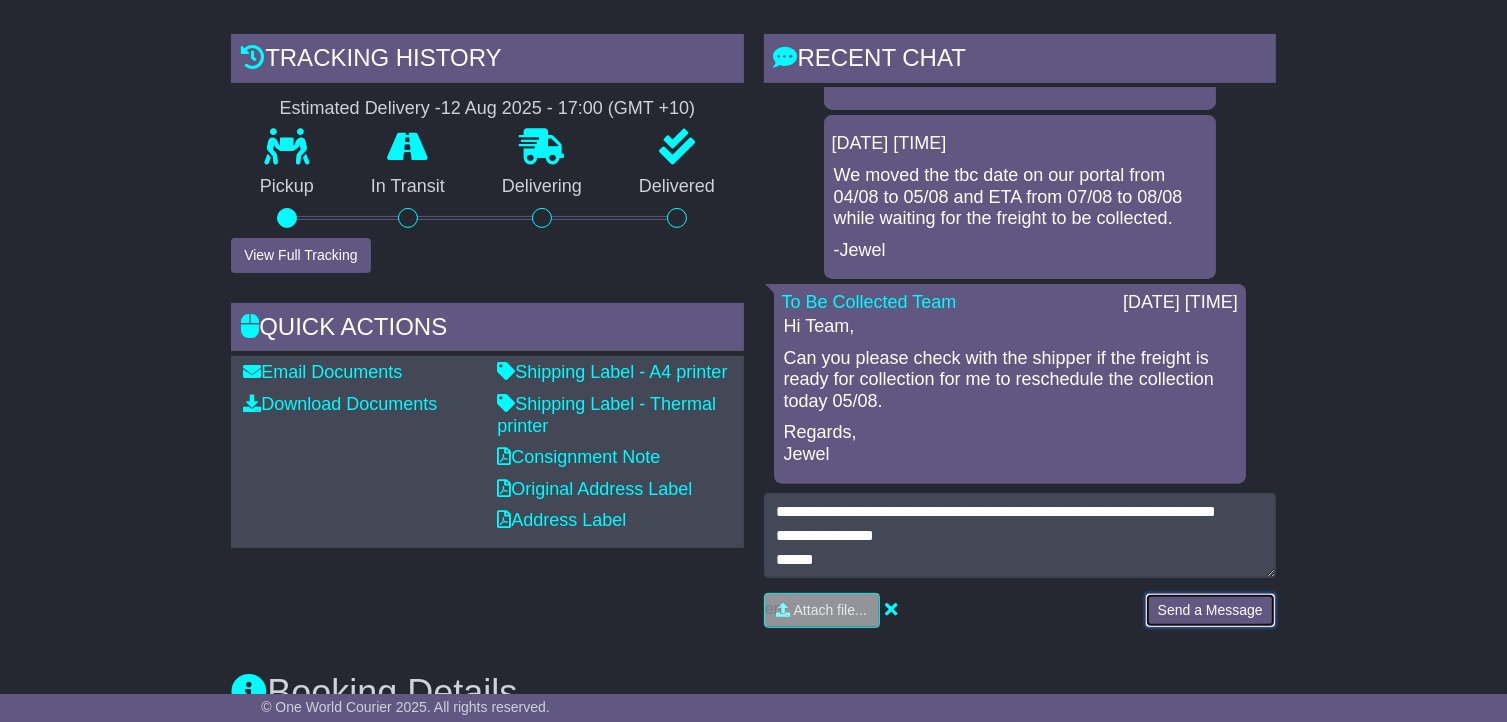 click on "Send a Message" at bounding box center [1210, 610] 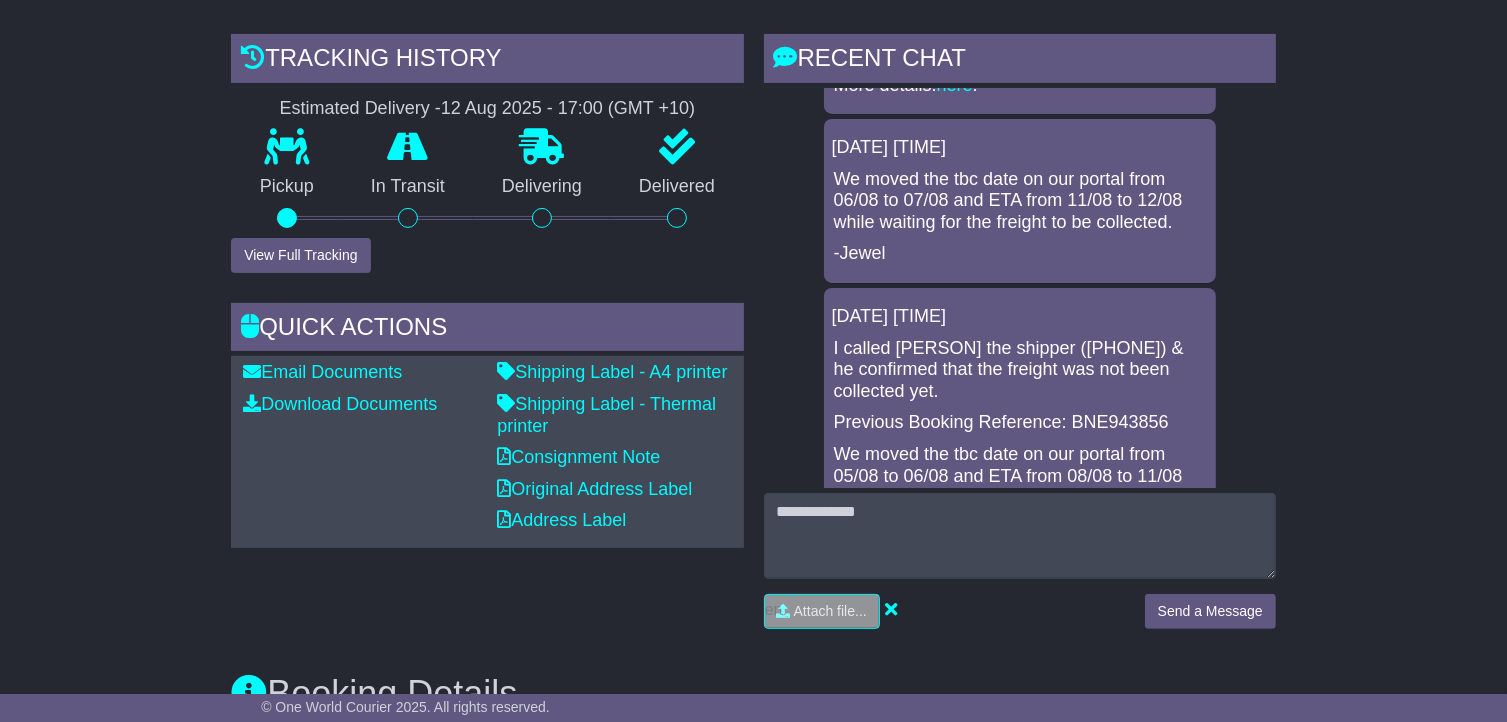 scroll, scrollTop: 0, scrollLeft: 0, axis: both 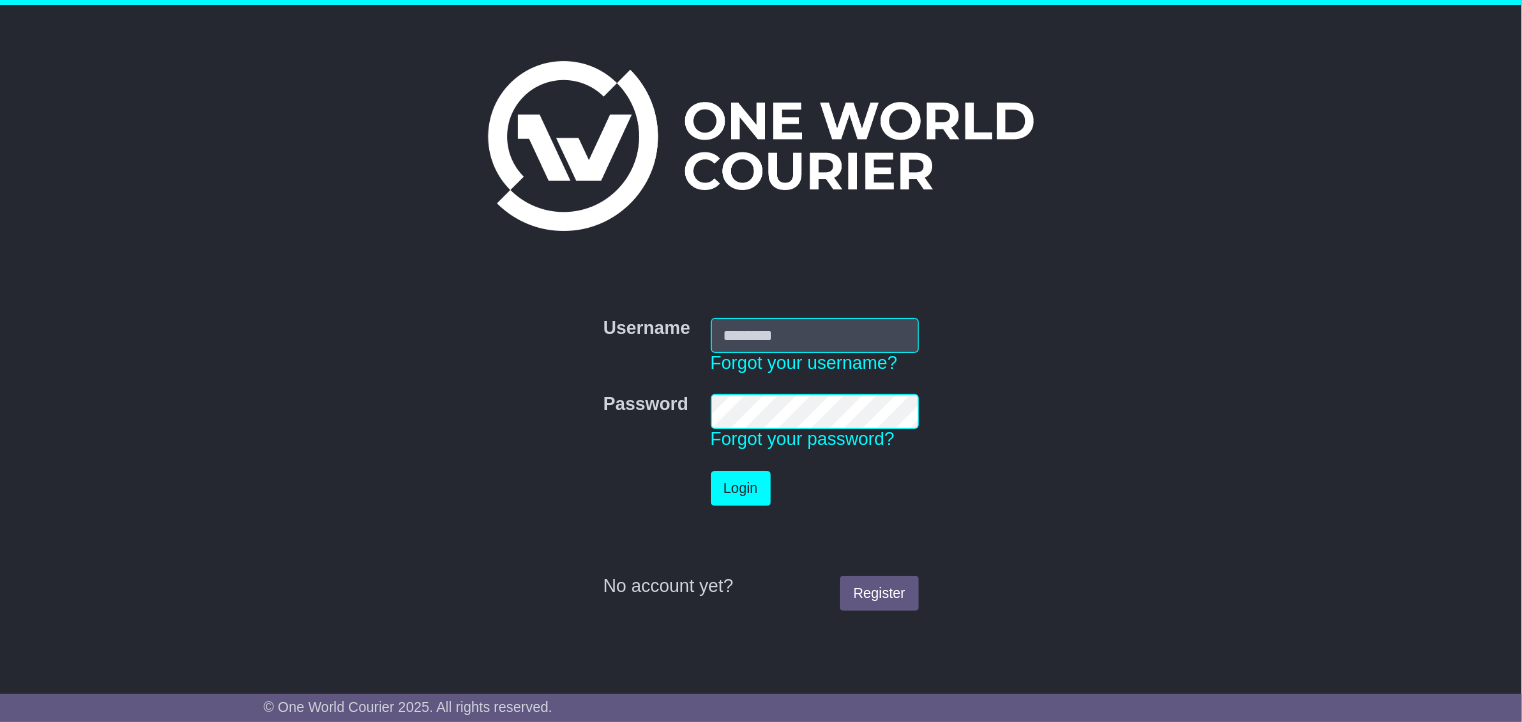 type on "**********" 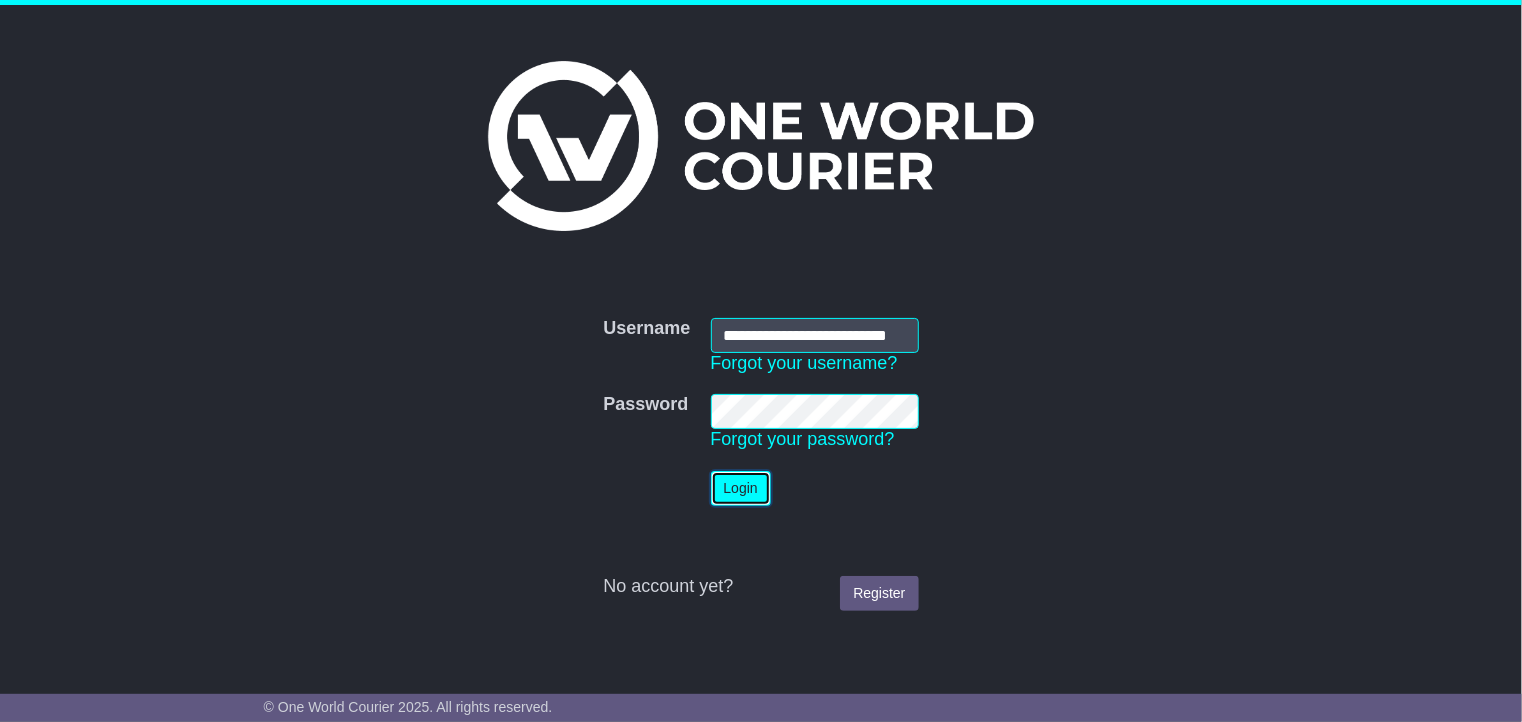 click on "Login" at bounding box center (741, 488) 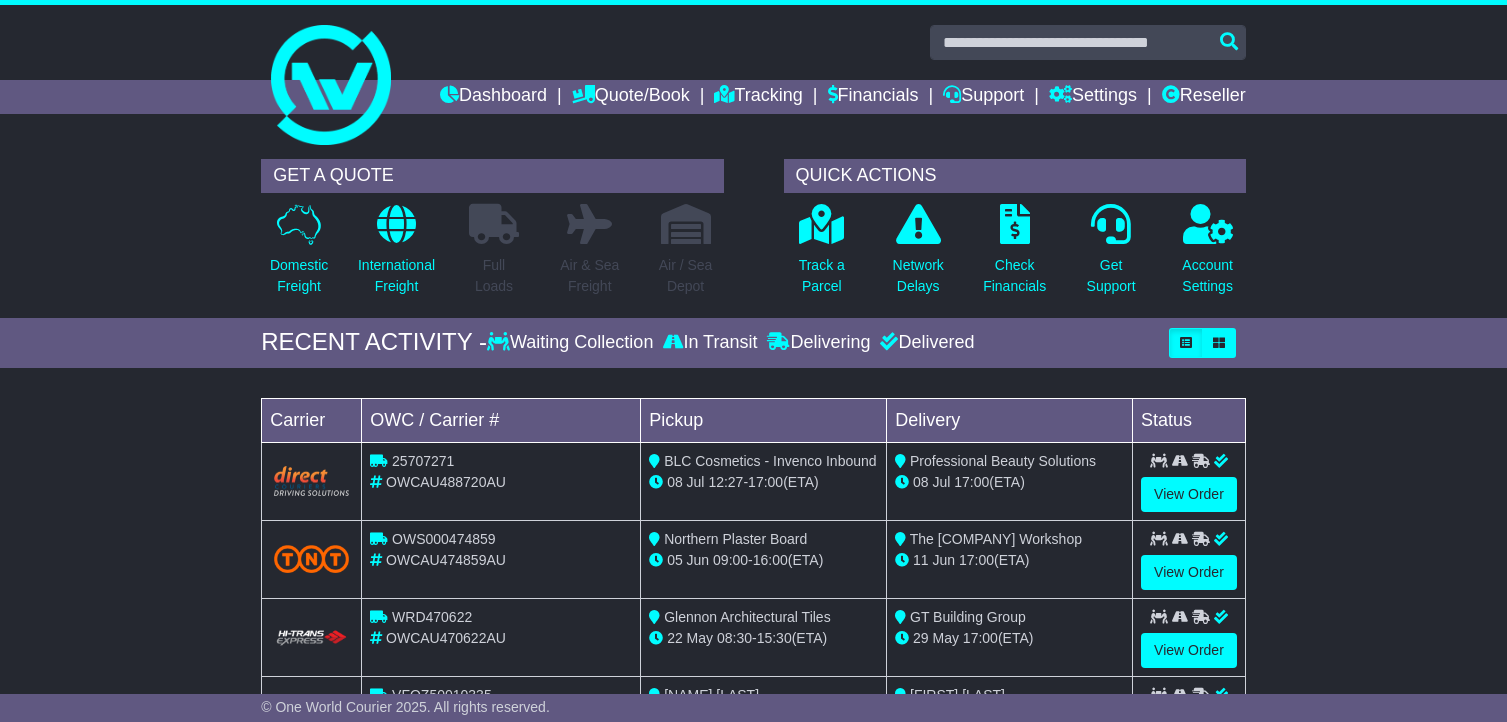 scroll, scrollTop: 255, scrollLeft: 0, axis: vertical 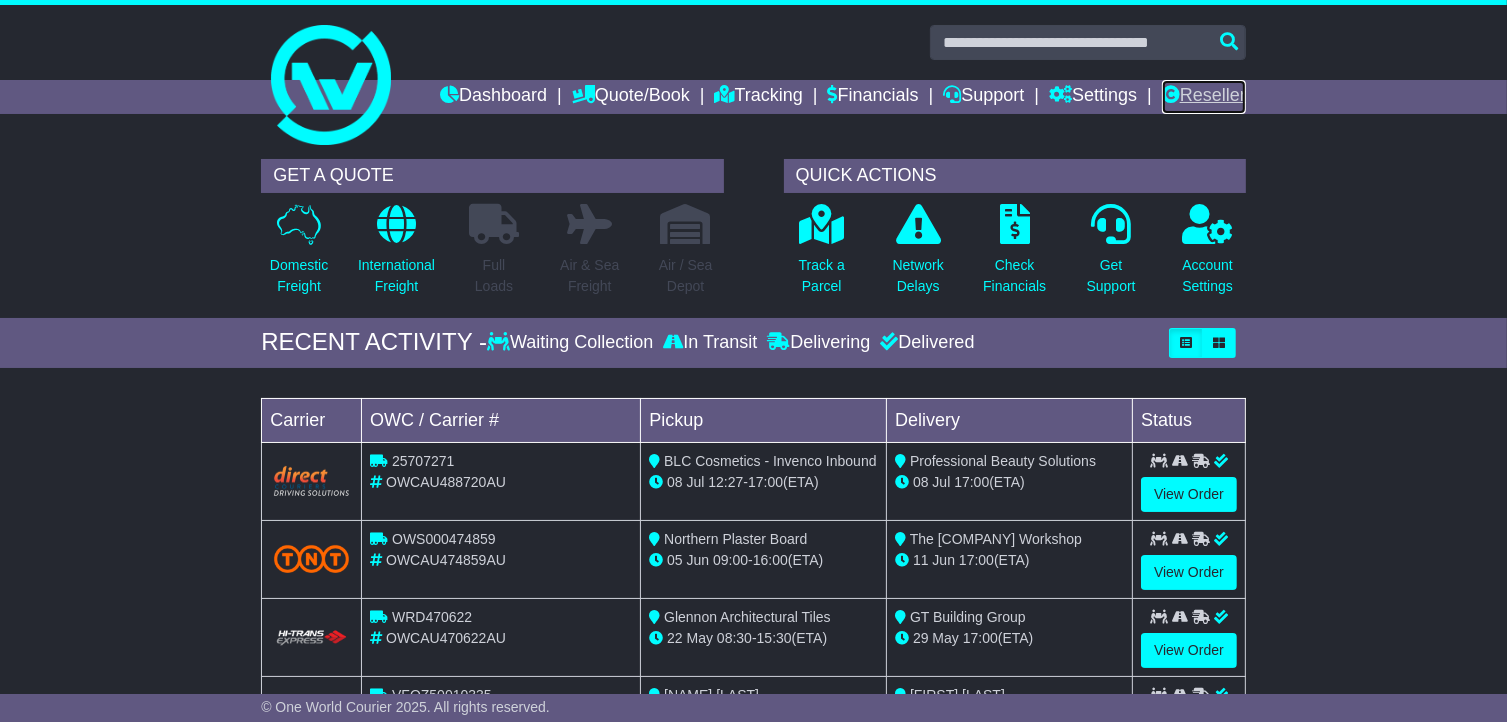 click on "Reseller" at bounding box center (1204, 97) 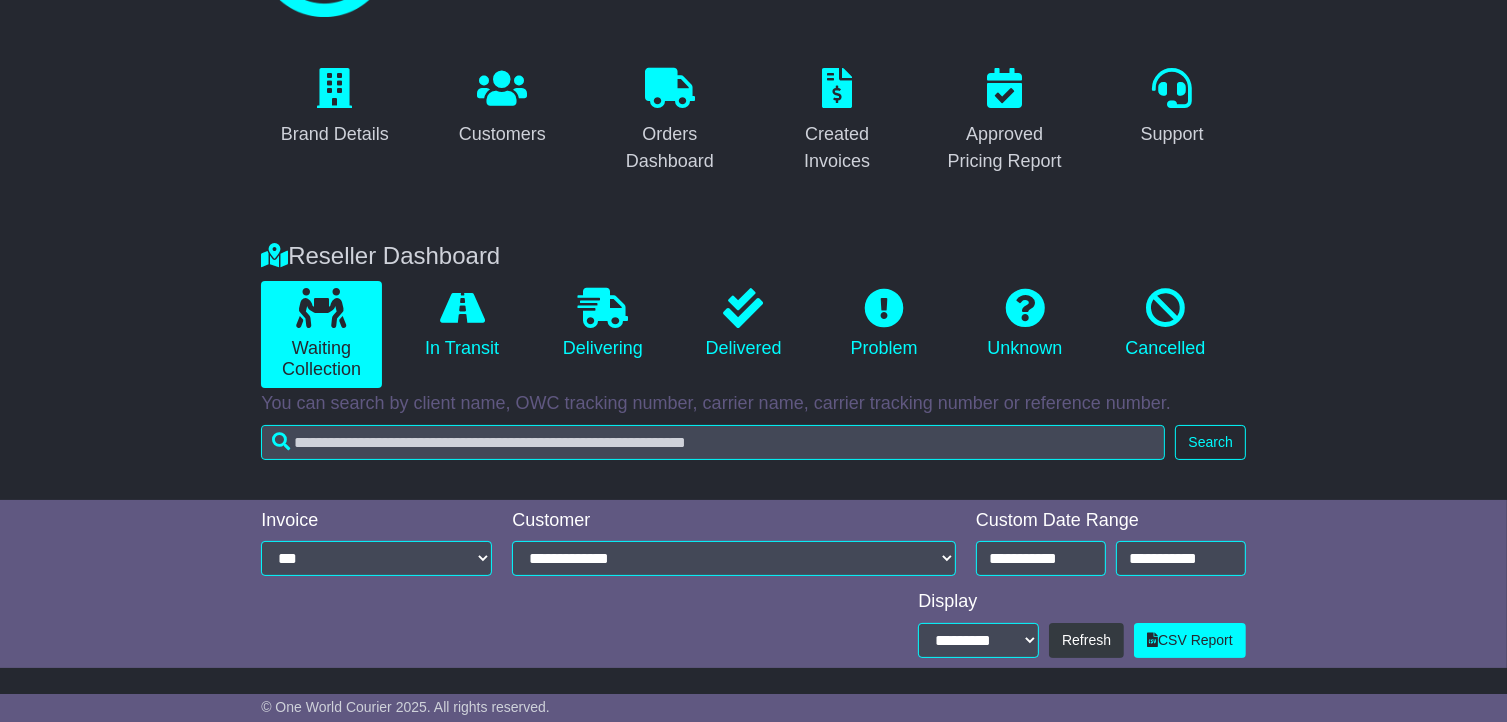 scroll, scrollTop: 0, scrollLeft: 0, axis: both 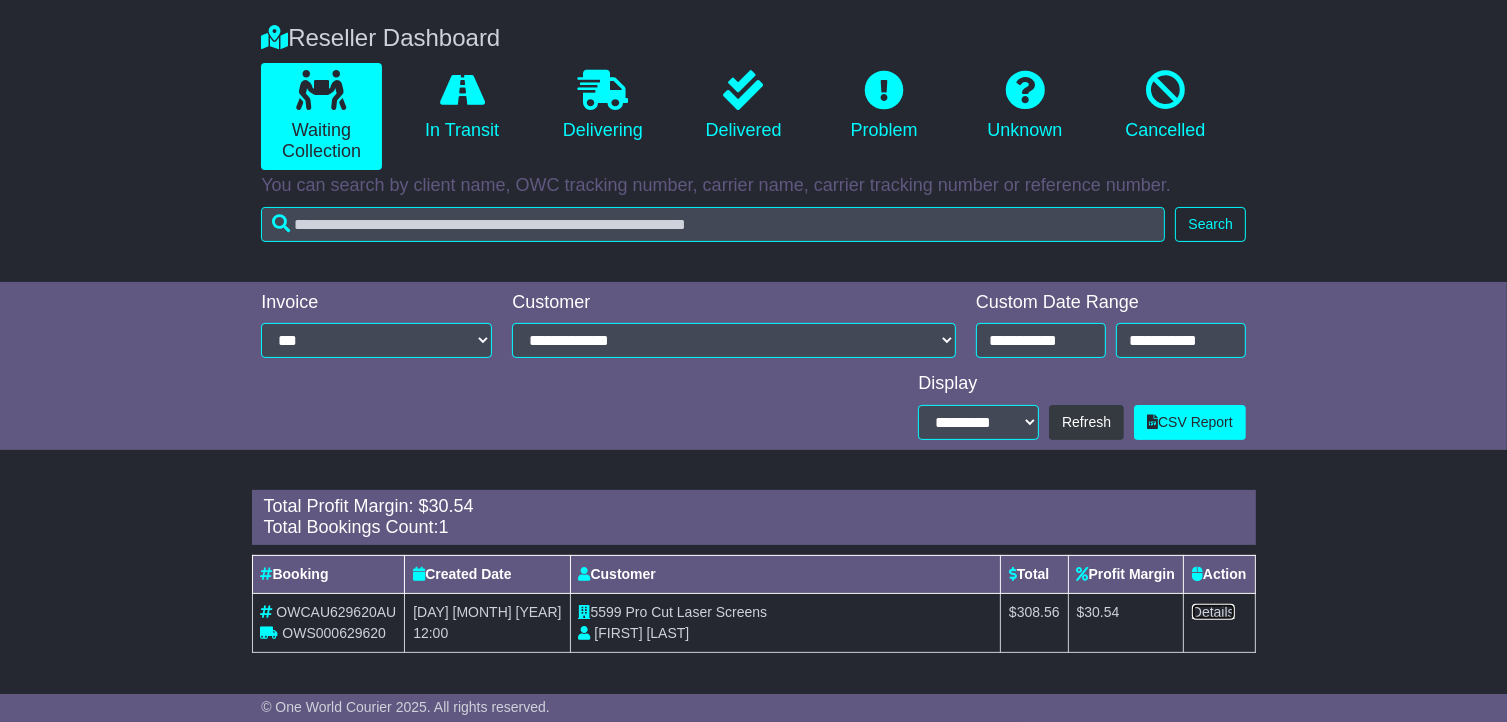 click on "Details" at bounding box center (1213, 612) 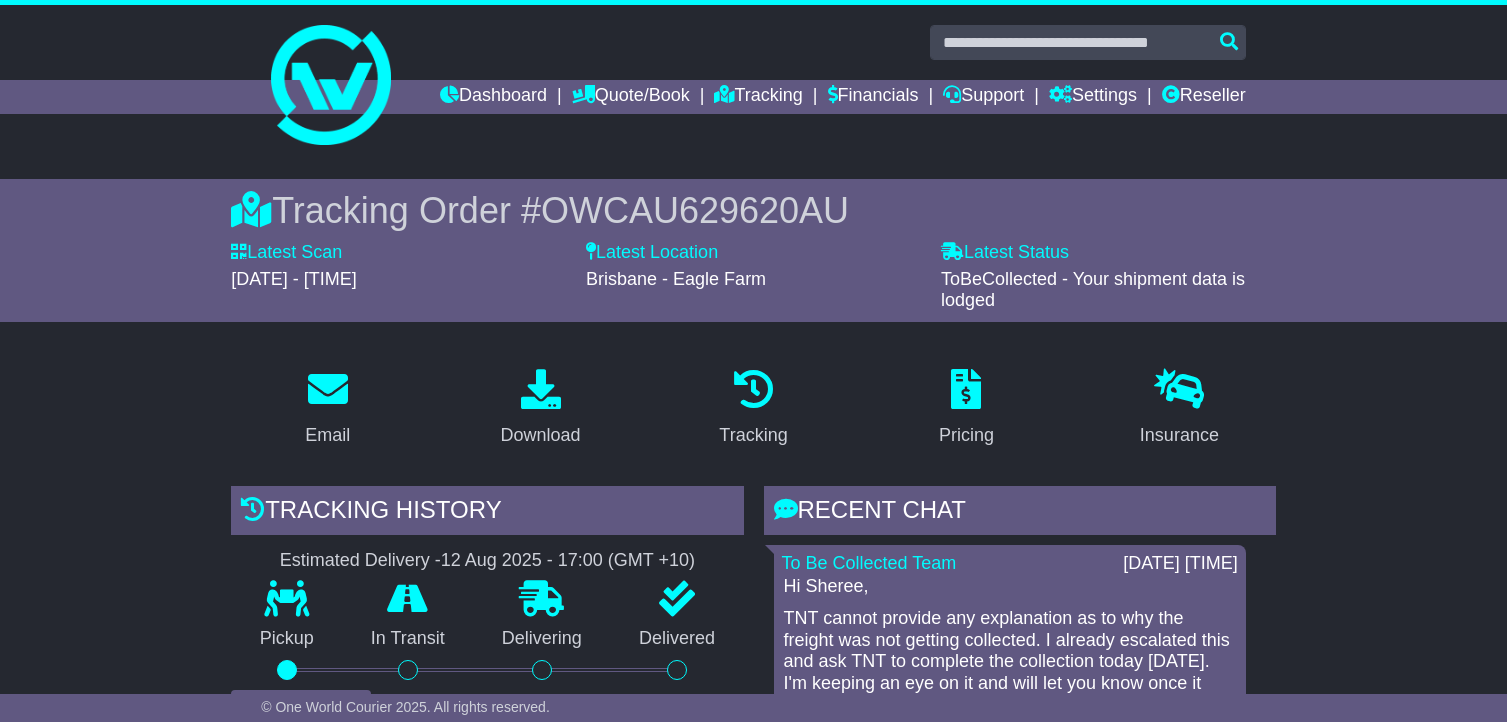 scroll, scrollTop: 452, scrollLeft: 0, axis: vertical 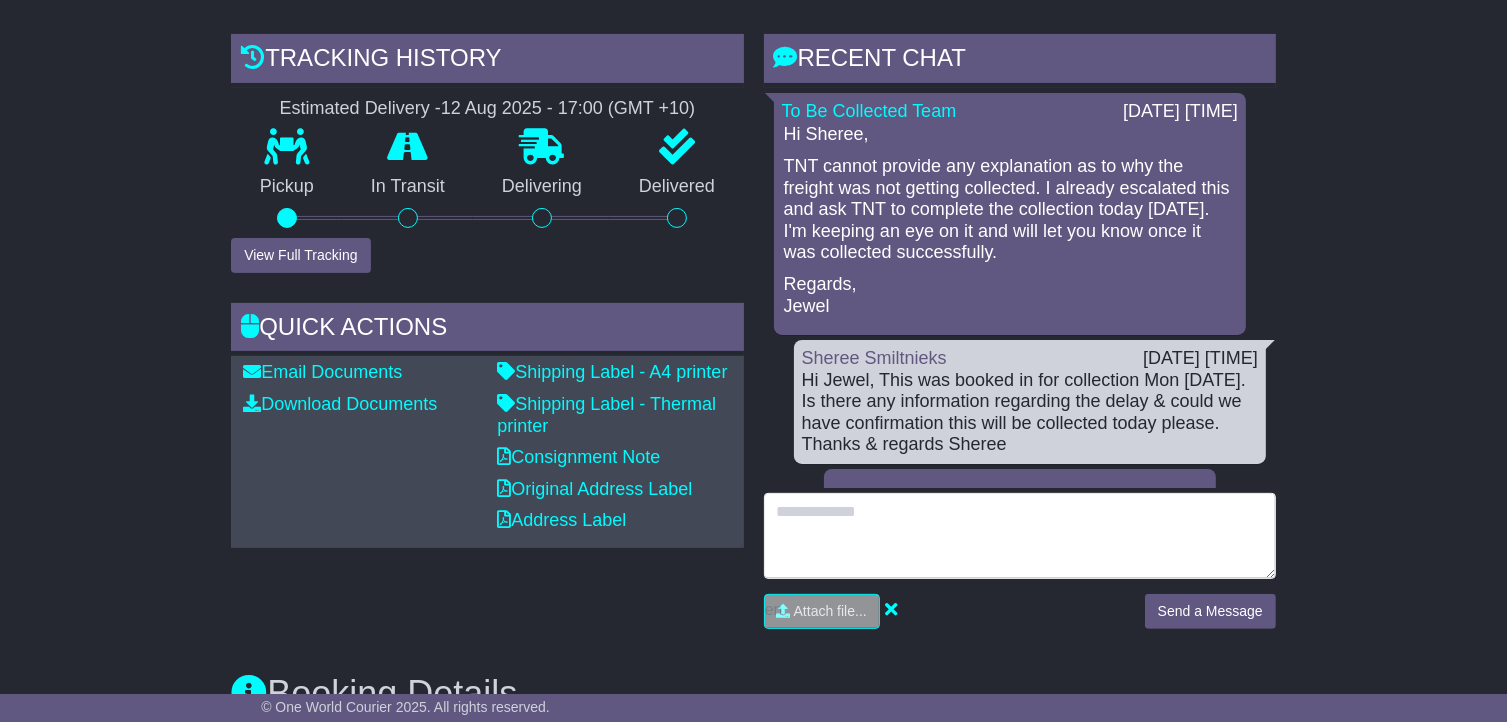 click at bounding box center (1020, 536) 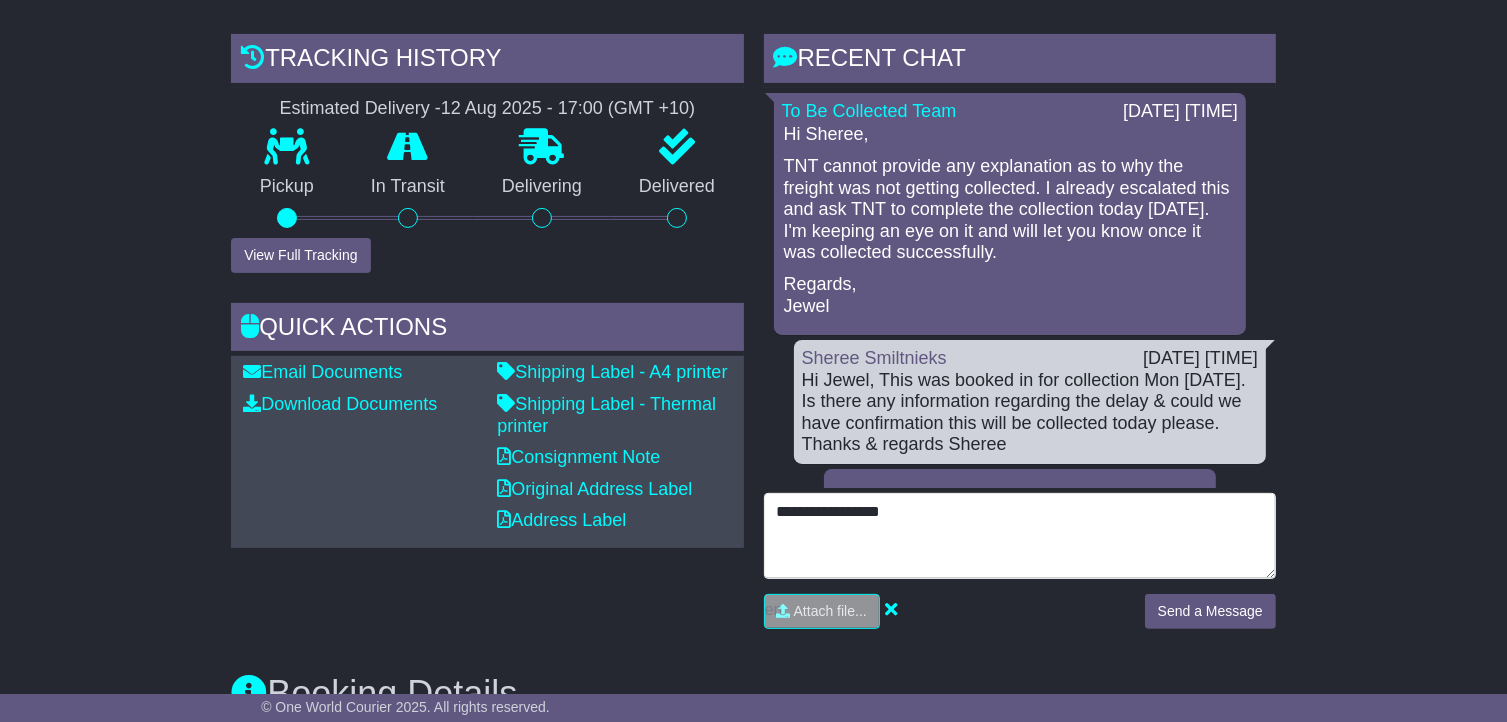 click on "**********" at bounding box center (1020, 536) 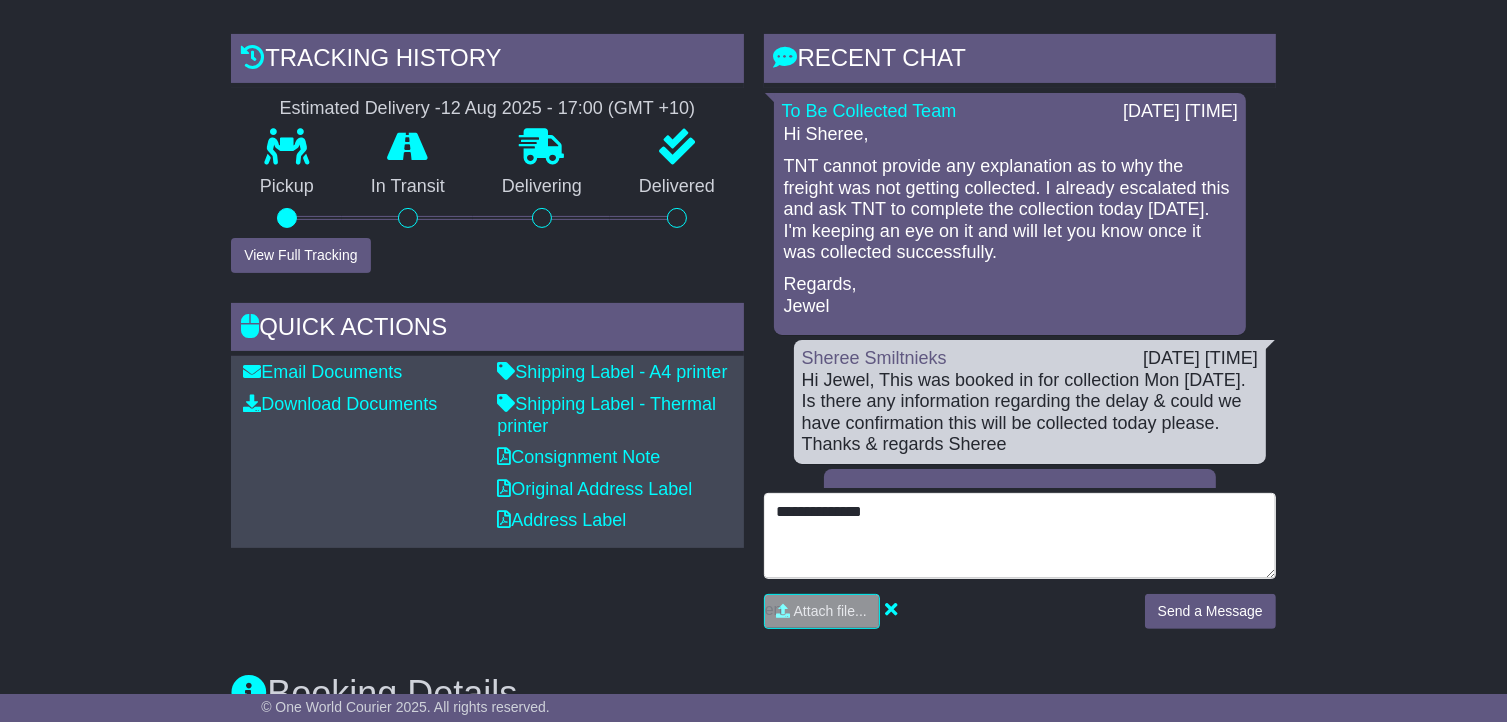 type on "**********" 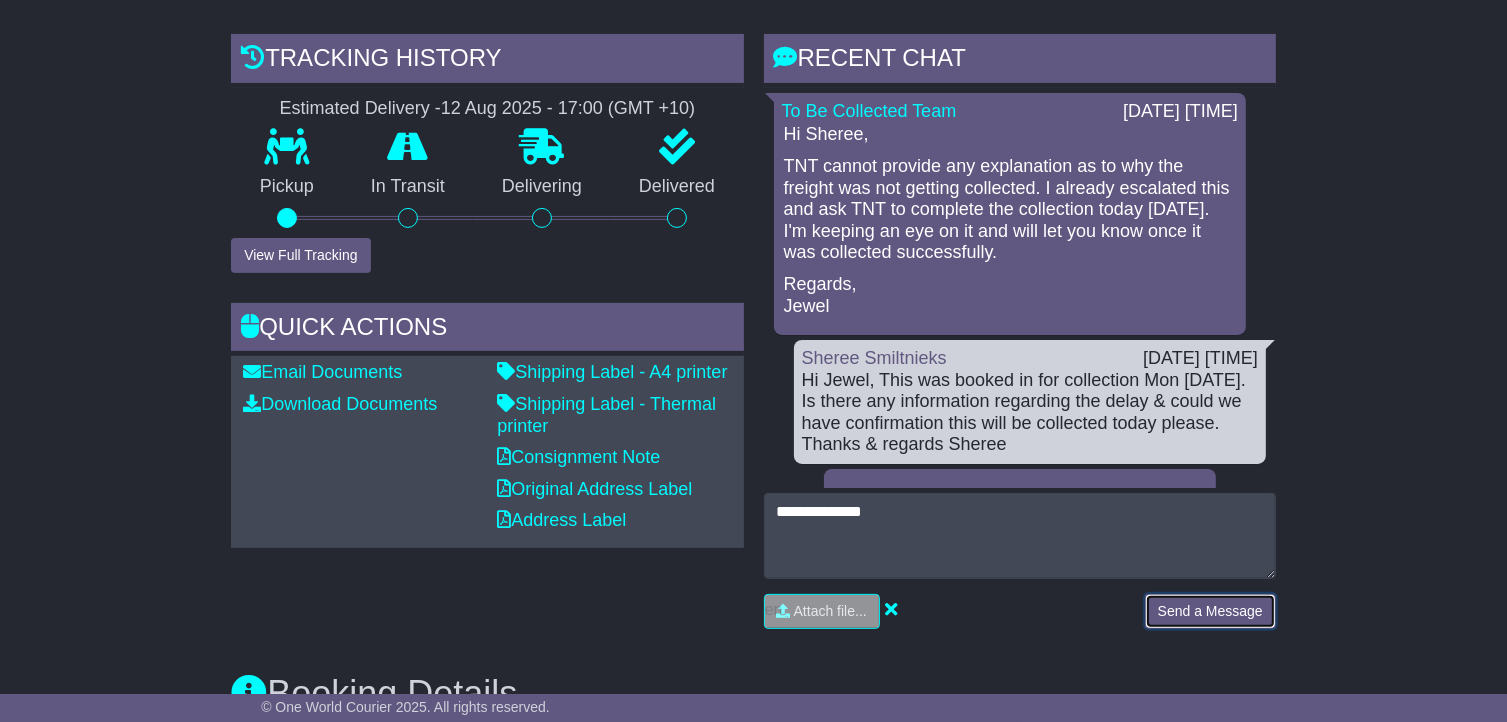 click on "Send a Message" at bounding box center [1210, 611] 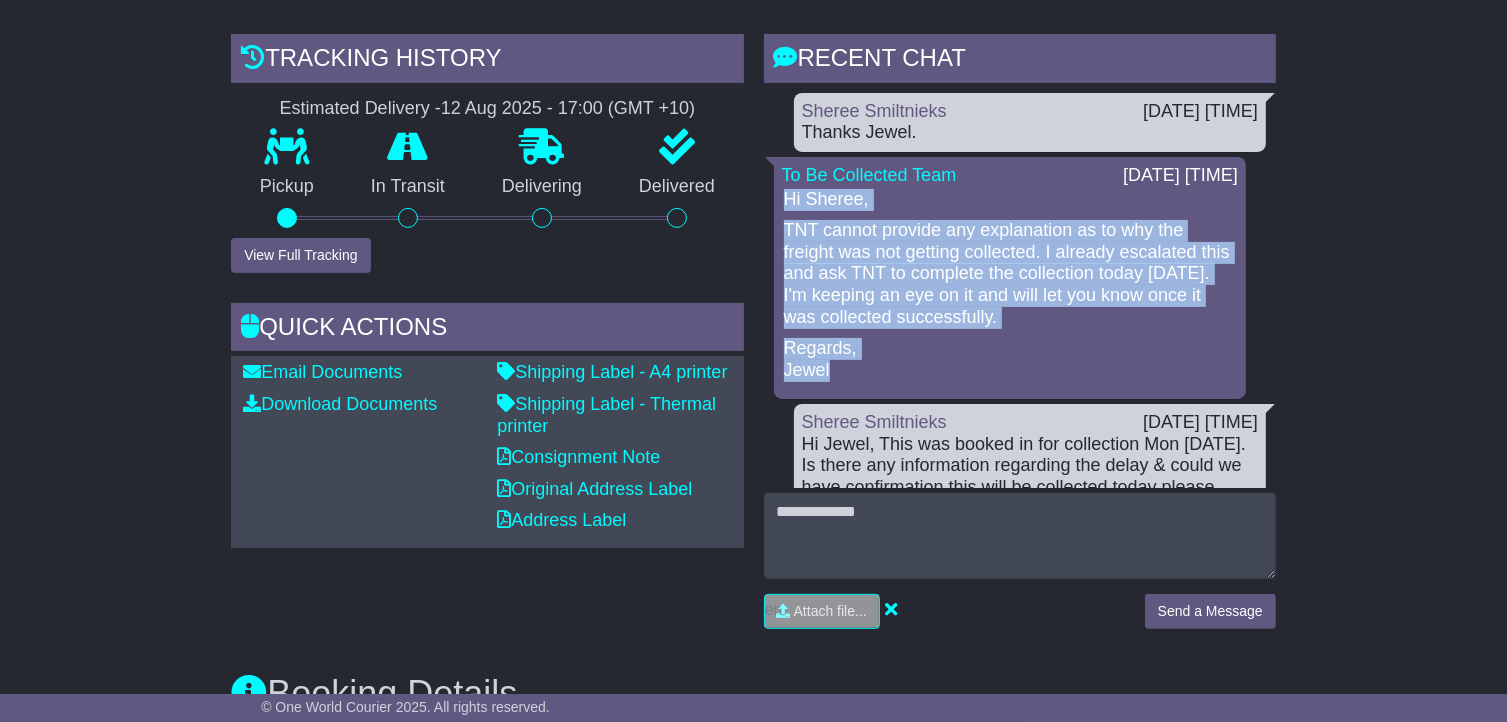 drag, startPoint x: 784, startPoint y: 193, endPoint x: 872, endPoint y: 372, distance: 199.46178 